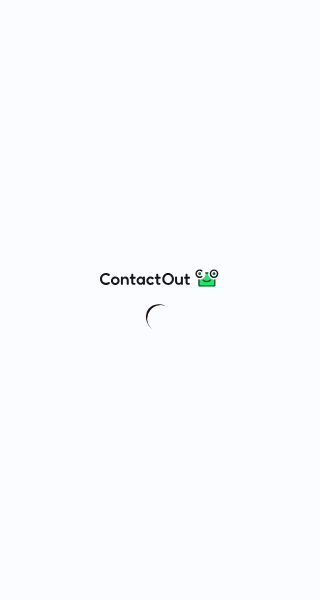 scroll, scrollTop: 0, scrollLeft: 0, axis: both 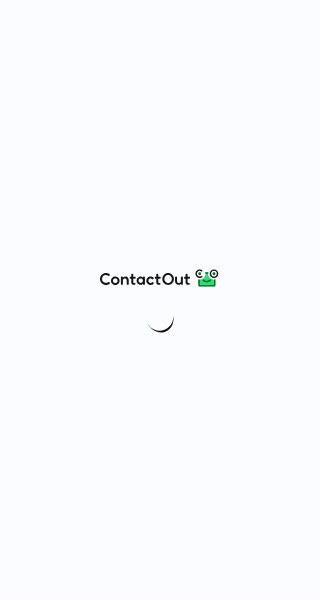 click at bounding box center [160, 300] 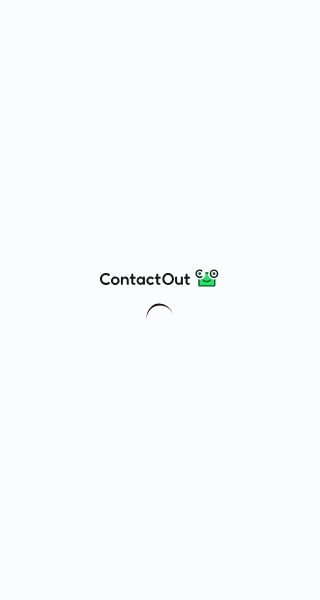 click at bounding box center (160, 300) 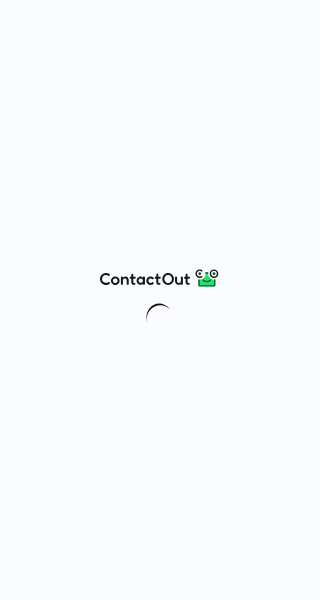 scroll, scrollTop: 0, scrollLeft: 0, axis: both 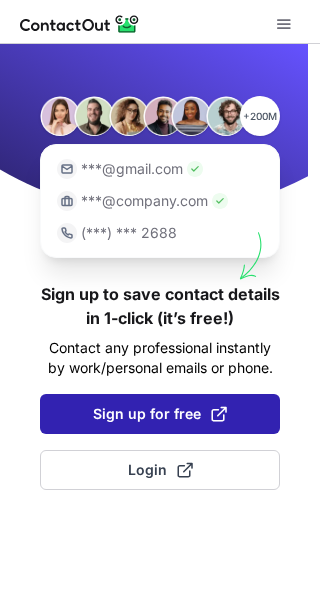 click on "Sign up for free" at bounding box center [160, 414] 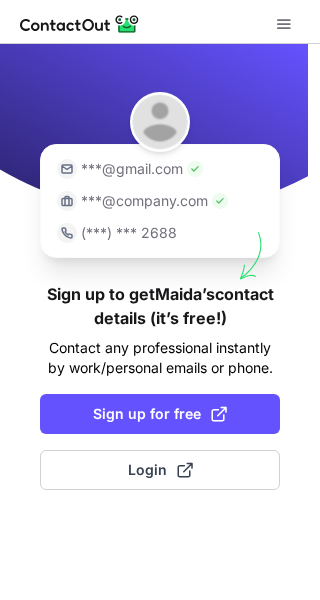 scroll, scrollTop: 0, scrollLeft: 0, axis: both 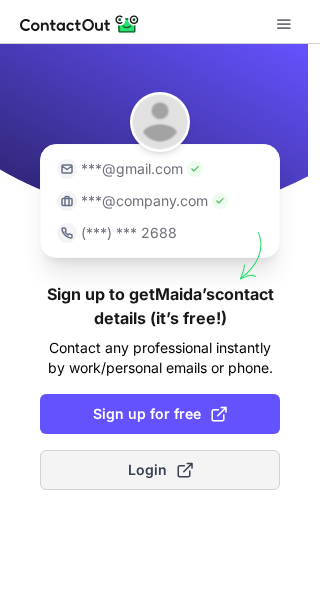 click on "Login" at bounding box center [160, 470] 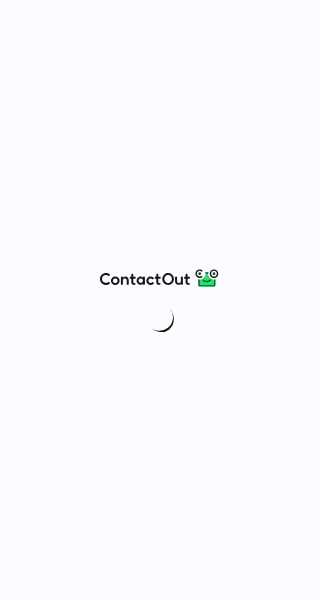 scroll, scrollTop: 0, scrollLeft: 0, axis: both 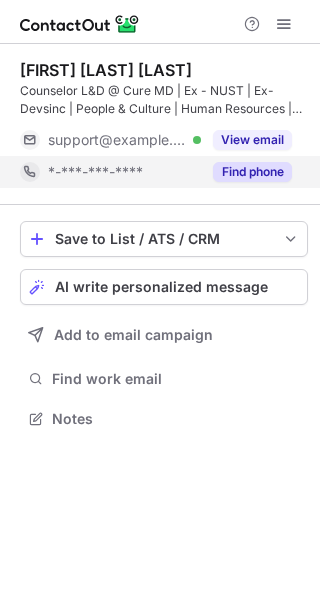 click on "Find phone" at bounding box center (252, 172) 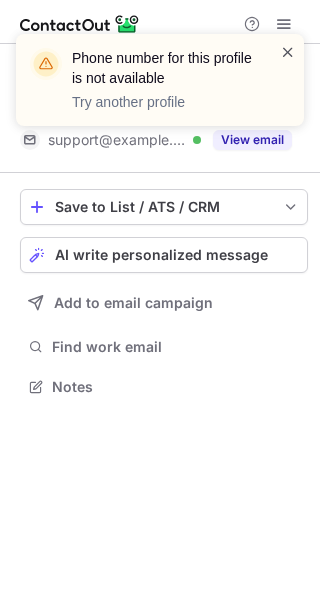 click at bounding box center [288, 52] 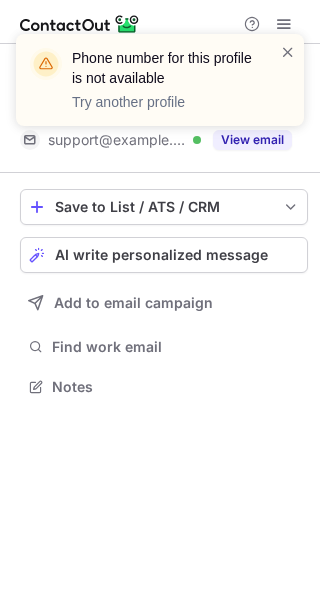 scroll, scrollTop: 372, scrollLeft: 320, axis: both 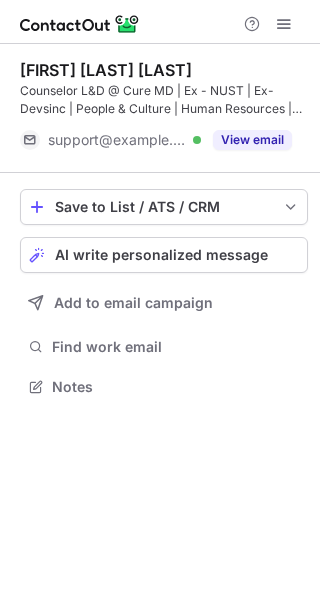 click on "Phone number for this profile is not available Try another profile" at bounding box center [160, 88] 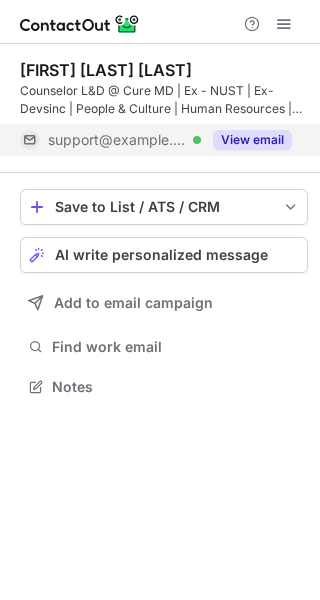click on "View email" at bounding box center (252, 140) 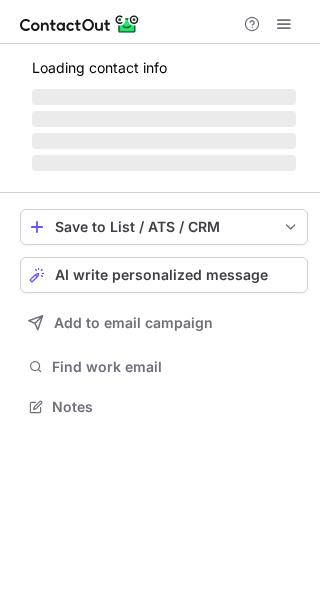scroll, scrollTop: 0, scrollLeft: 0, axis: both 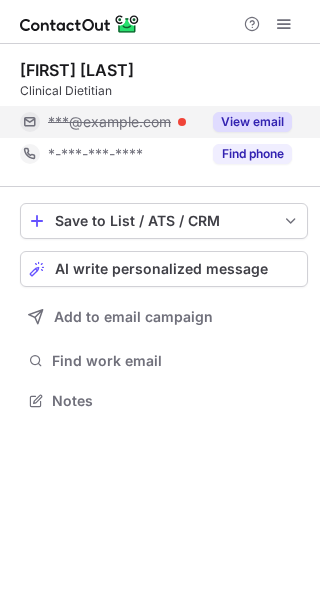 click on "View email" at bounding box center [252, 122] 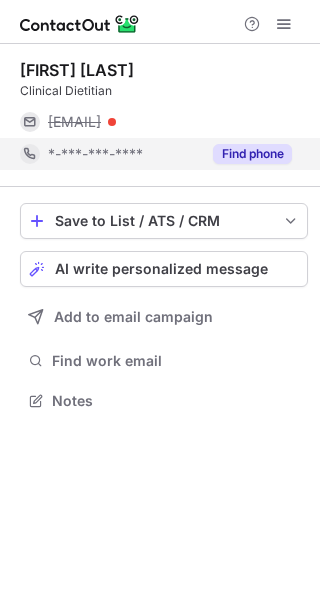 click on "Find phone" at bounding box center [252, 154] 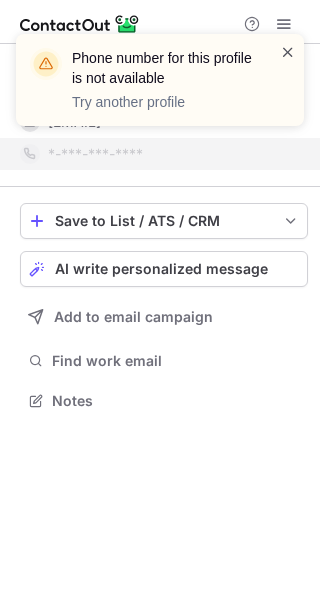 click at bounding box center (288, 52) 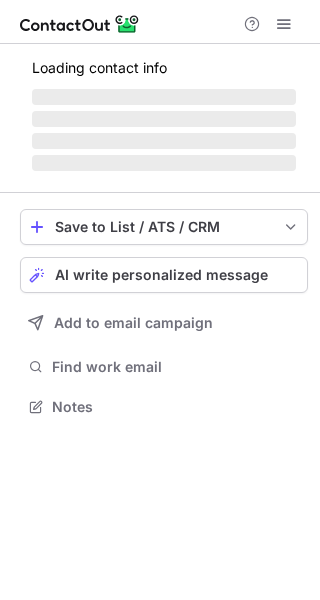 scroll, scrollTop: 0, scrollLeft: 0, axis: both 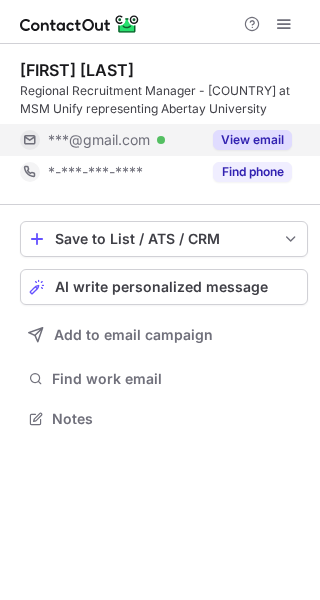 click on "View email" at bounding box center [252, 140] 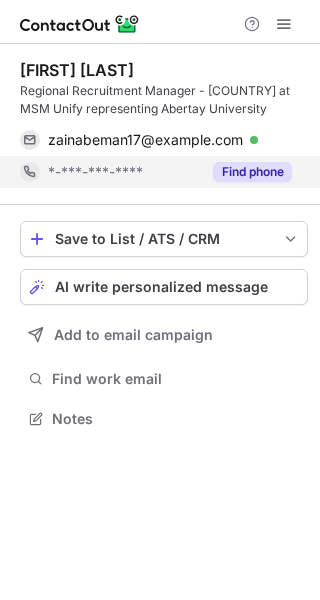 click on "Find phone" at bounding box center (252, 172) 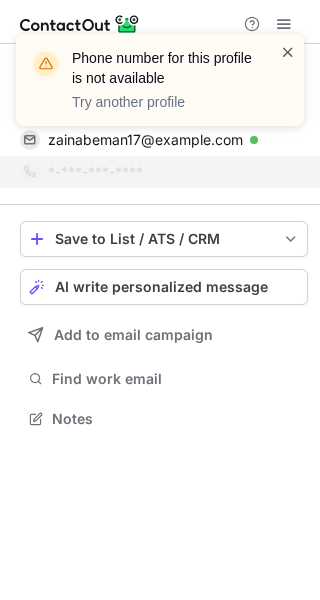click at bounding box center (288, 52) 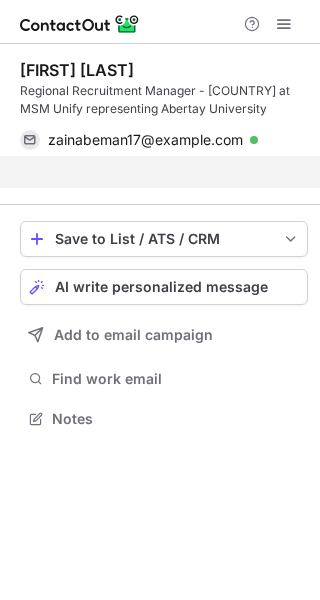 scroll, scrollTop: 372, scrollLeft: 320, axis: both 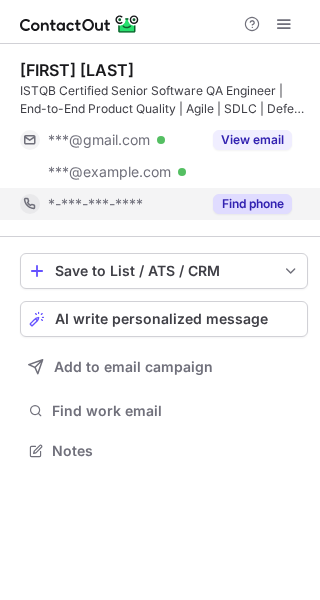 click on "Find phone" at bounding box center (246, 204) 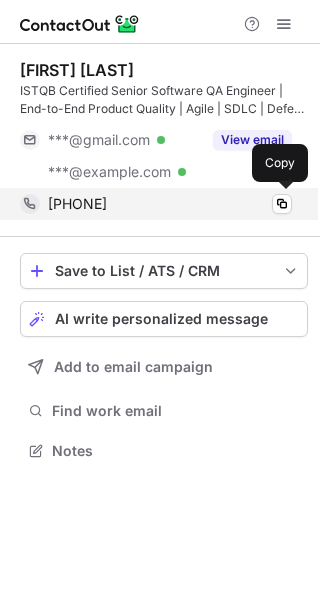 drag, startPoint x: 159, startPoint y: 203, endPoint x: 57, endPoint y: 215, distance: 102.70345 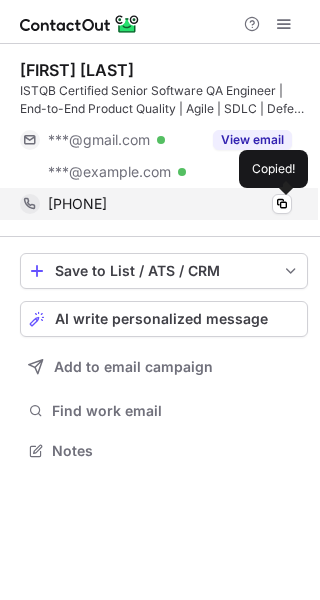 copy on "923107197870" 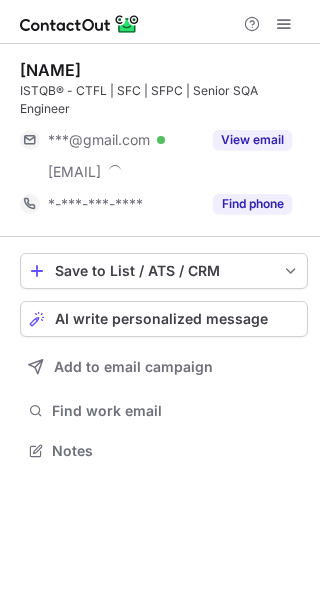 scroll, scrollTop: 0, scrollLeft: 0, axis: both 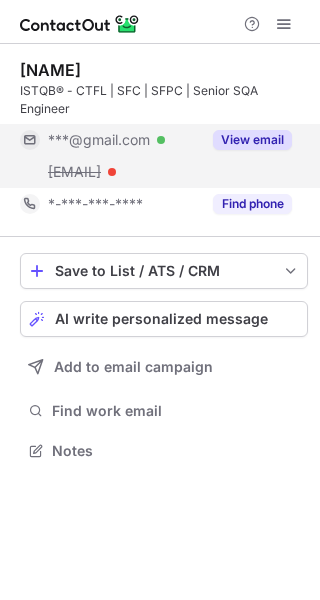 click on "View email" at bounding box center [252, 140] 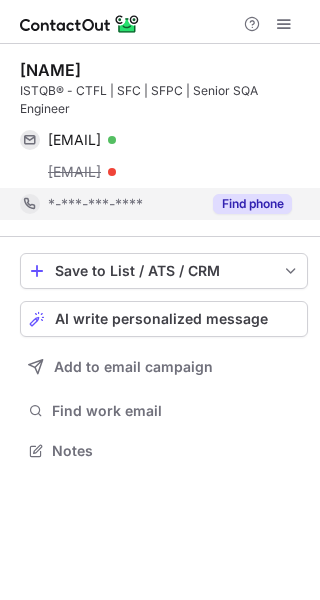 click on "Find phone" at bounding box center [252, 204] 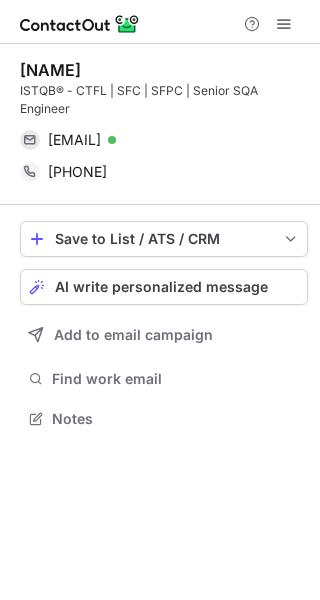 scroll, scrollTop: 404, scrollLeft: 320, axis: both 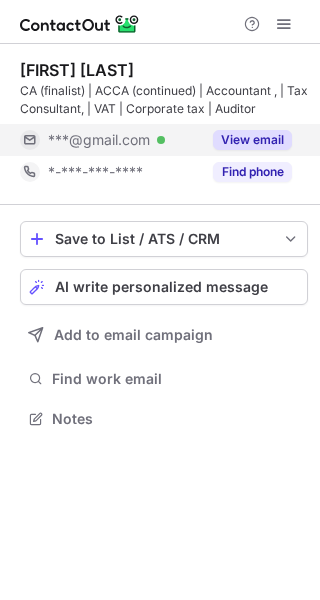 click on "View email" at bounding box center (252, 140) 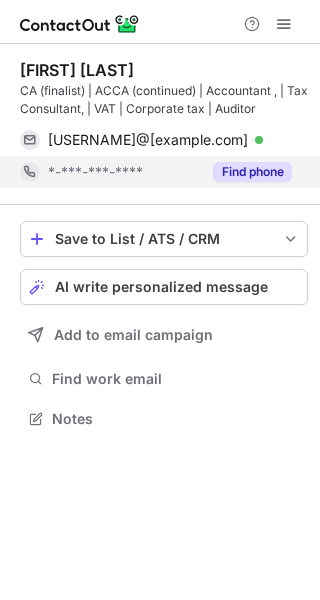 click on "Find phone" at bounding box center [252, 172] 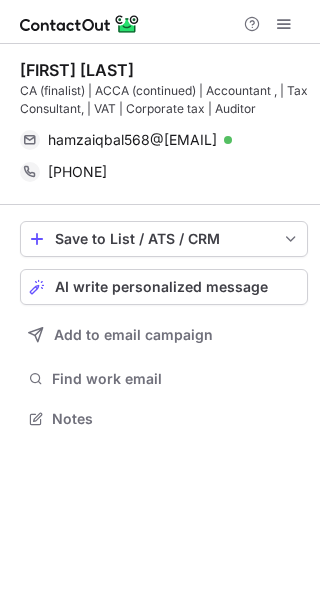 scroll, scrollTop: 0, scrollLeft: 0, axis: both 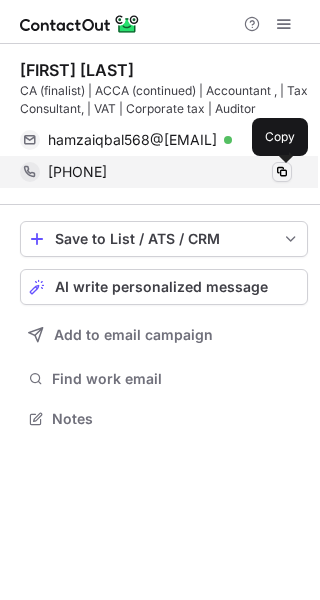 click at bounding box center [282, 172] 